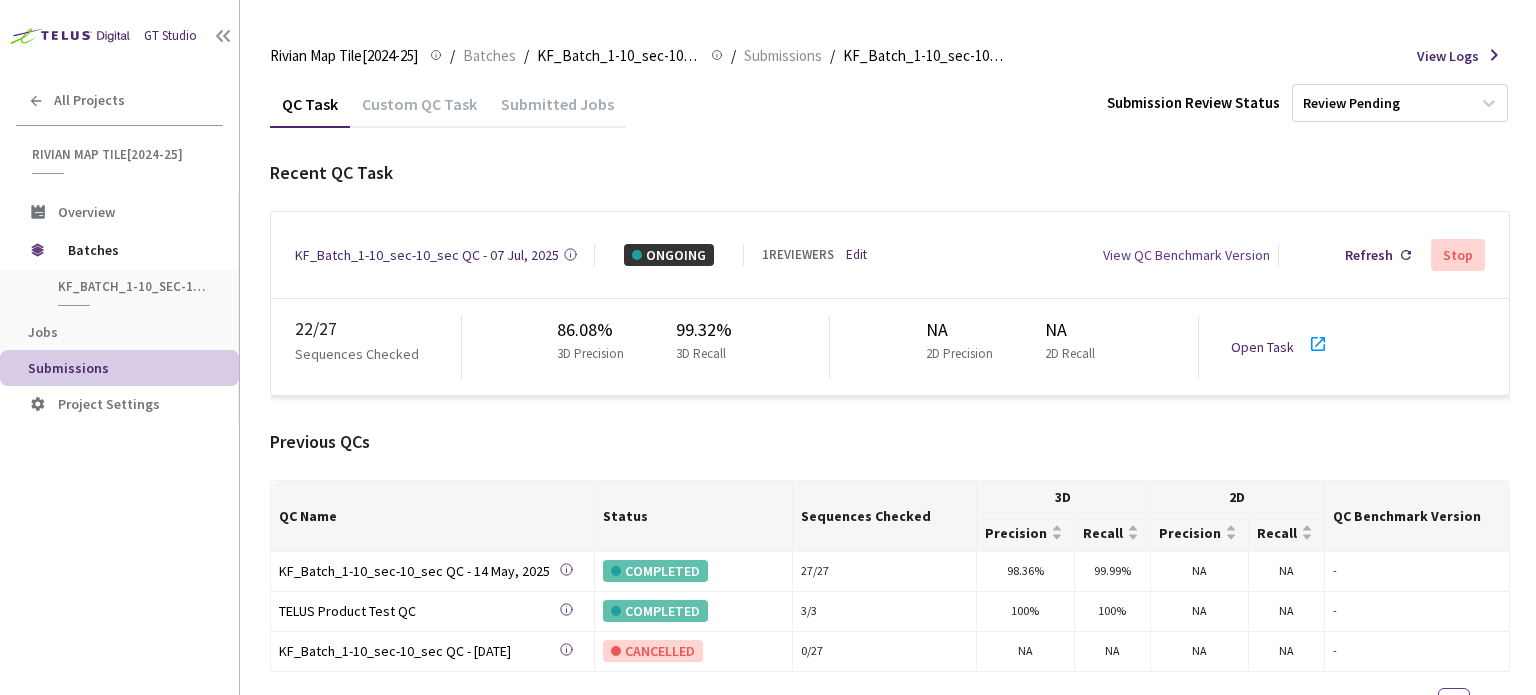 scroll, scrollTop: 0, scrollLeft: 0, axis: both 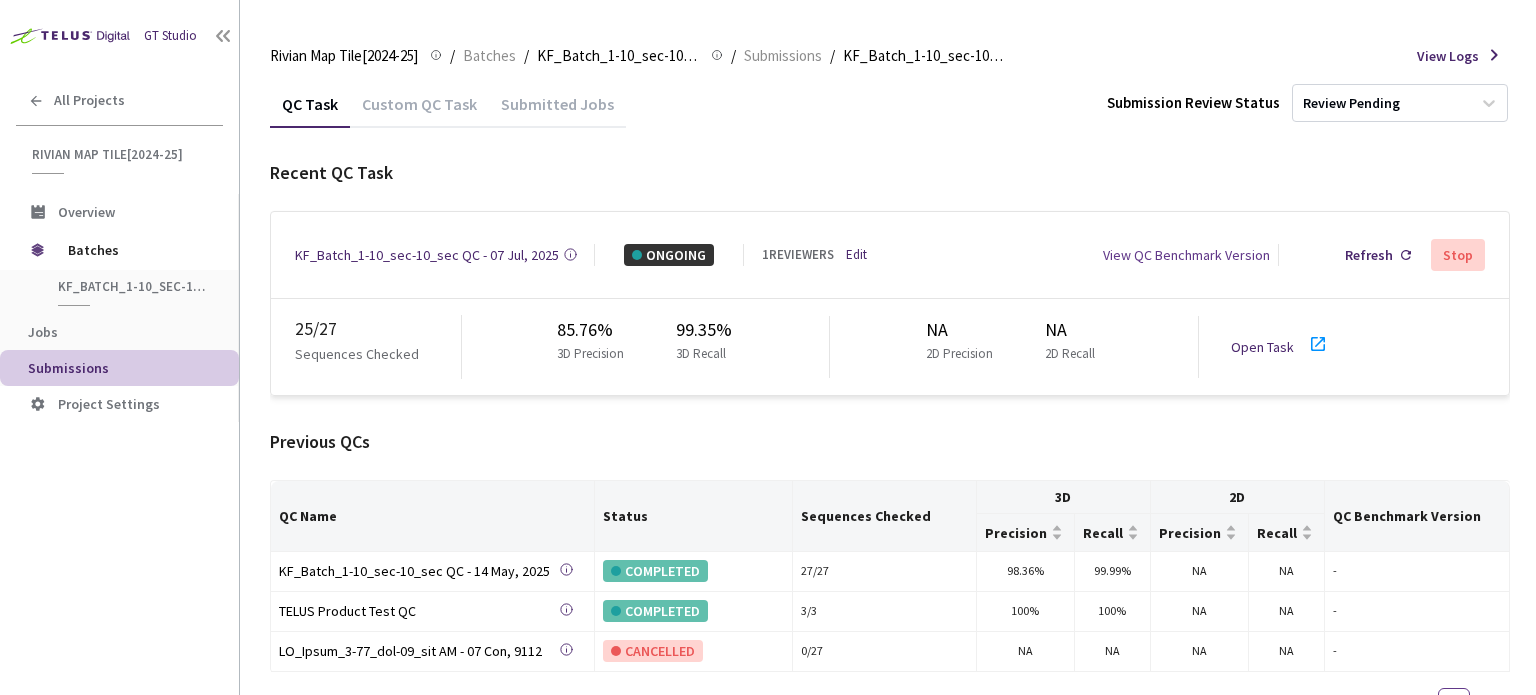 click on "Edit" at bounding box center [856, 255] 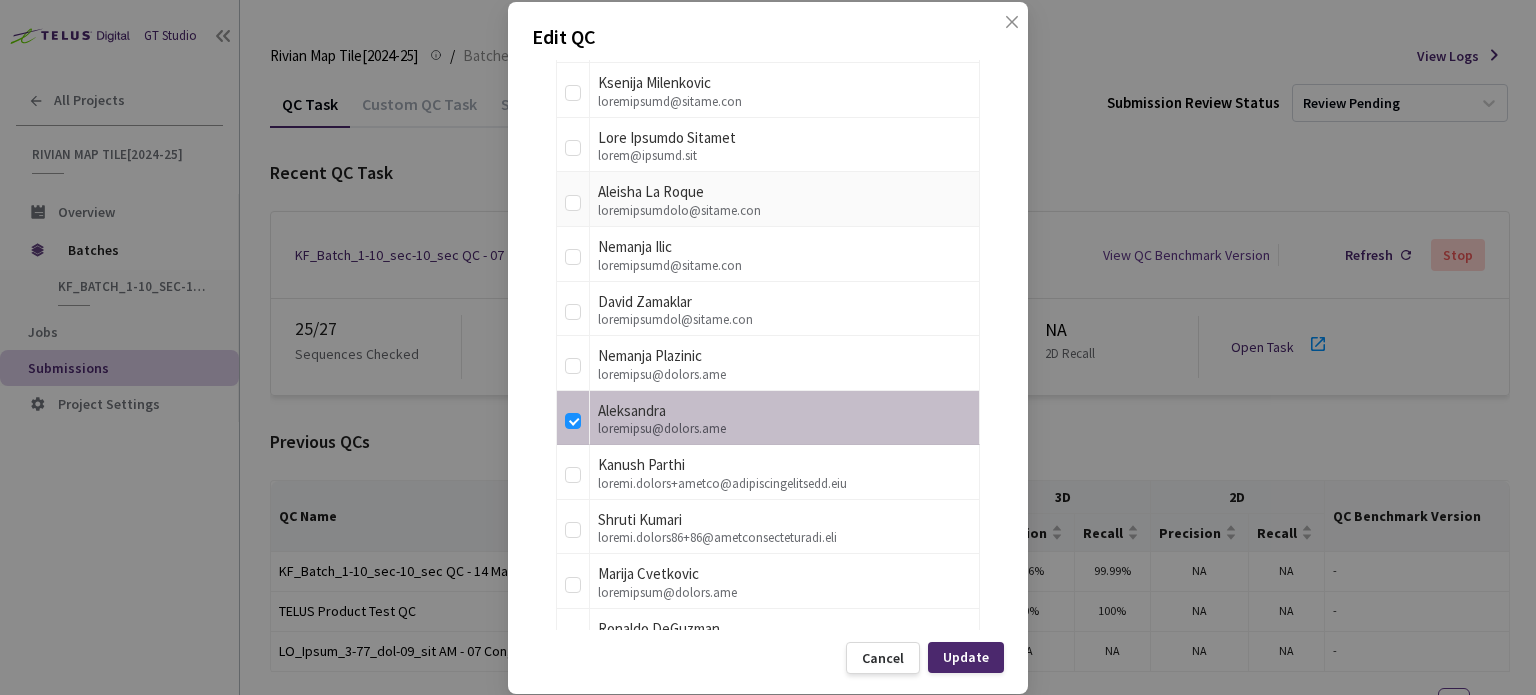 scroll, scrollTop: 2700, scrollLeft: 0, axis: vertical 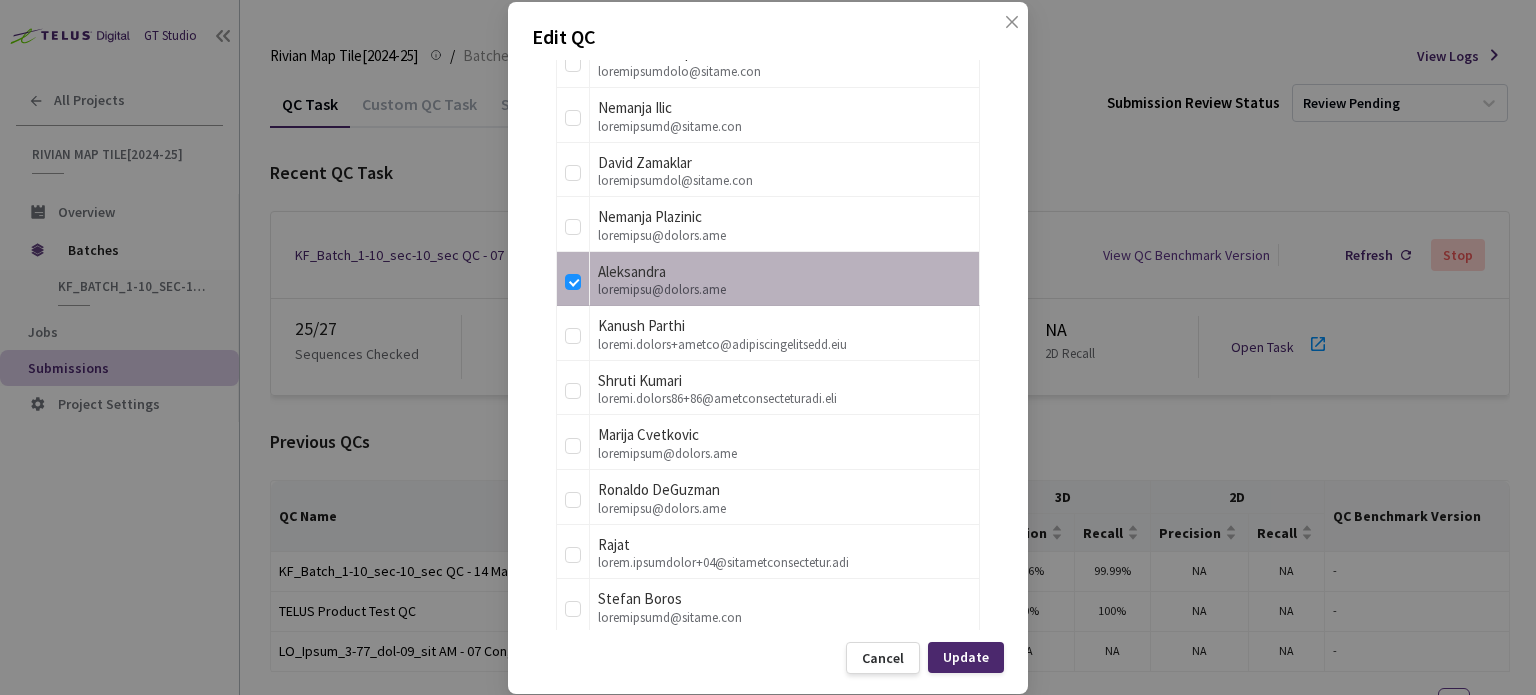 click on "loremipsu@dolors.ame" at bounding box center [784, 290] 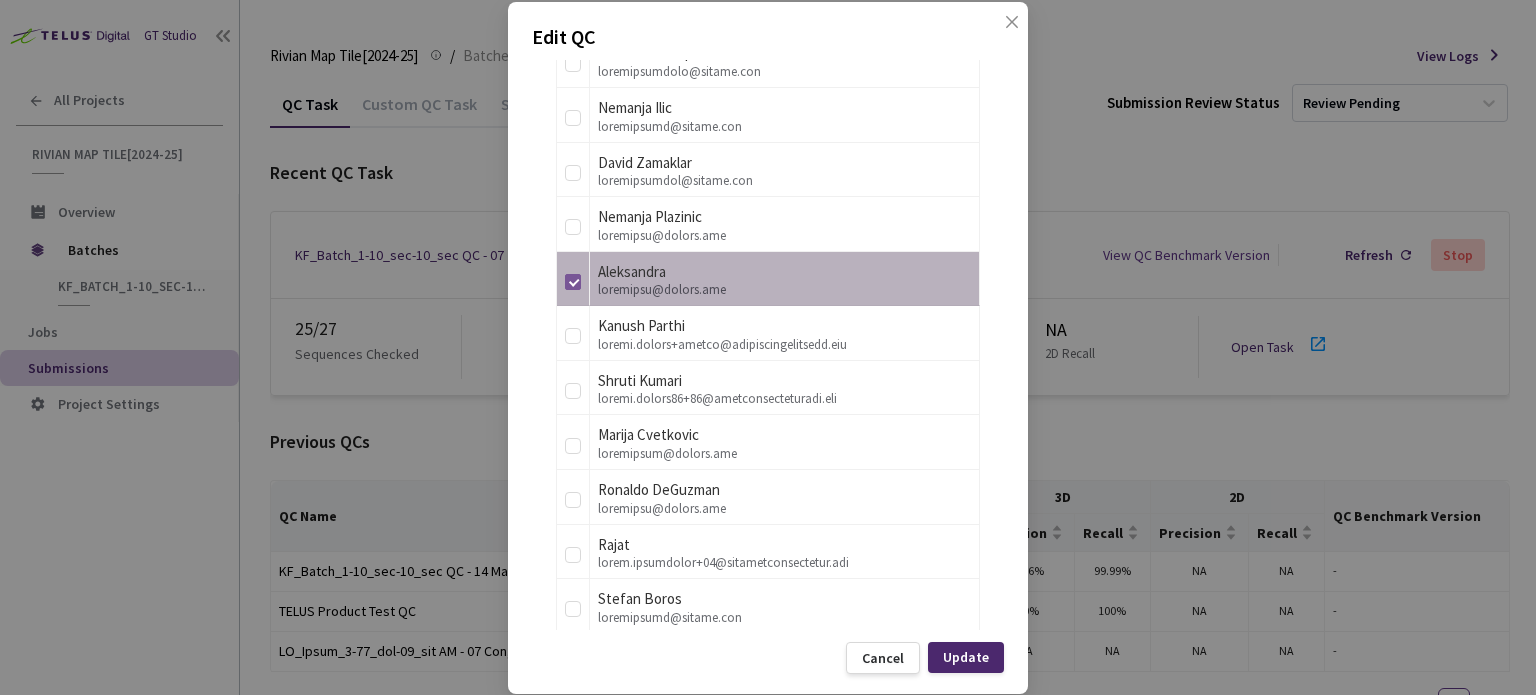 click at bounding box center (573, 282) 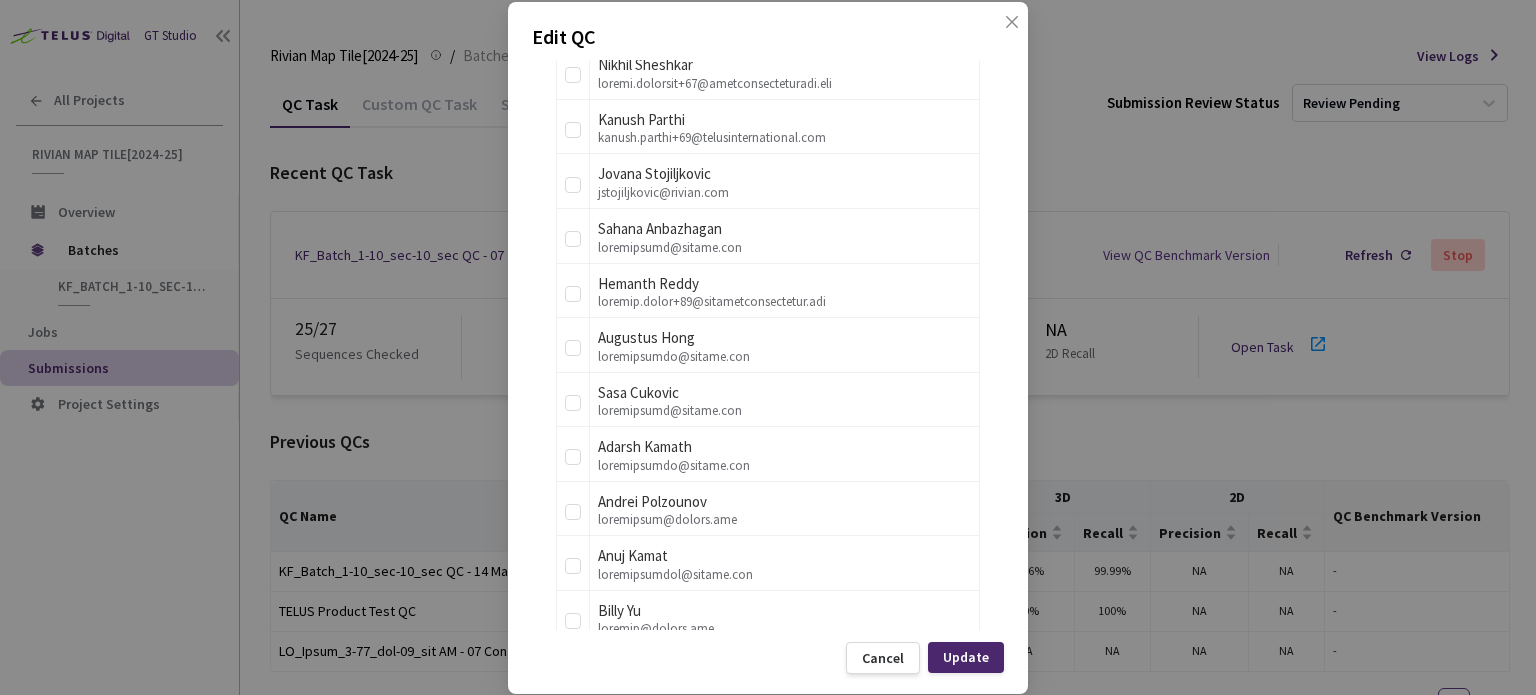 scroll, scrollTop: 1015, scrollLeft: 0, axis: vertical 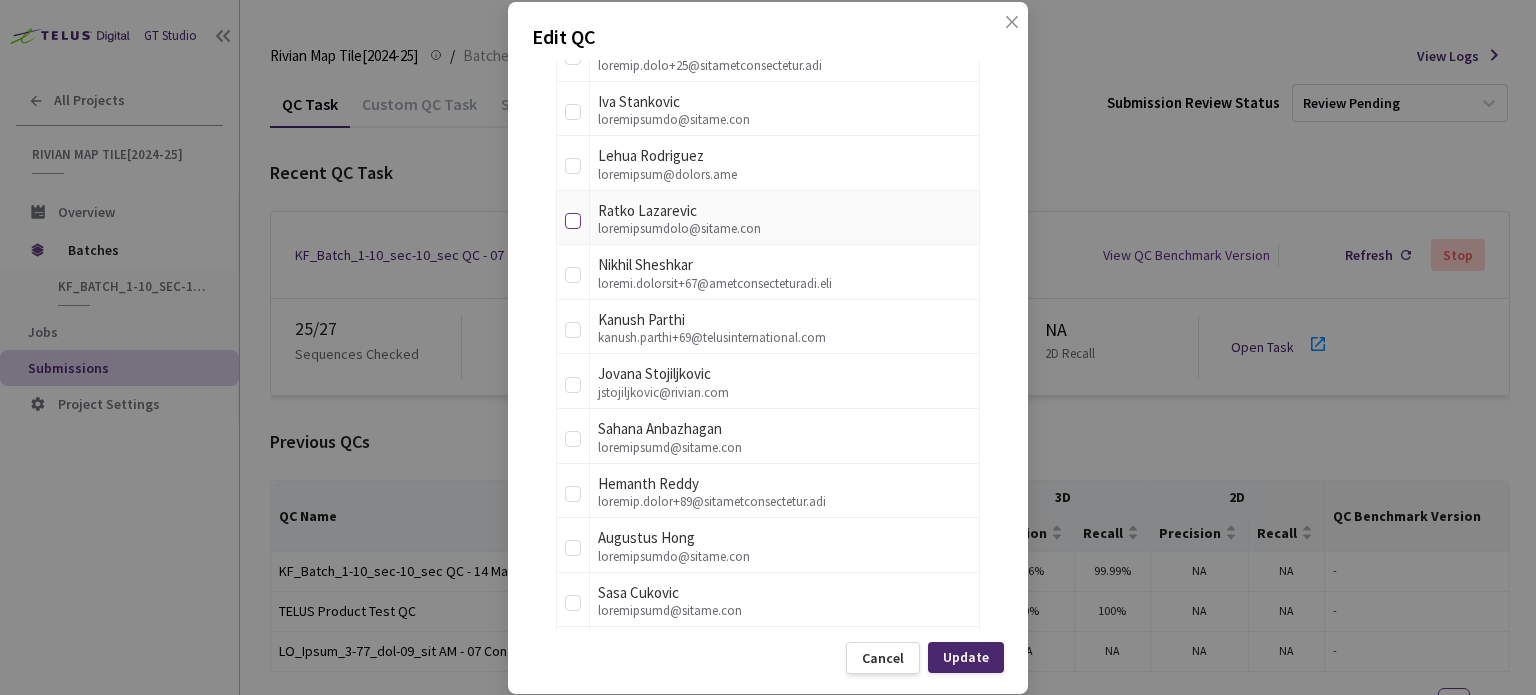 click at bounding box center [573, 221] 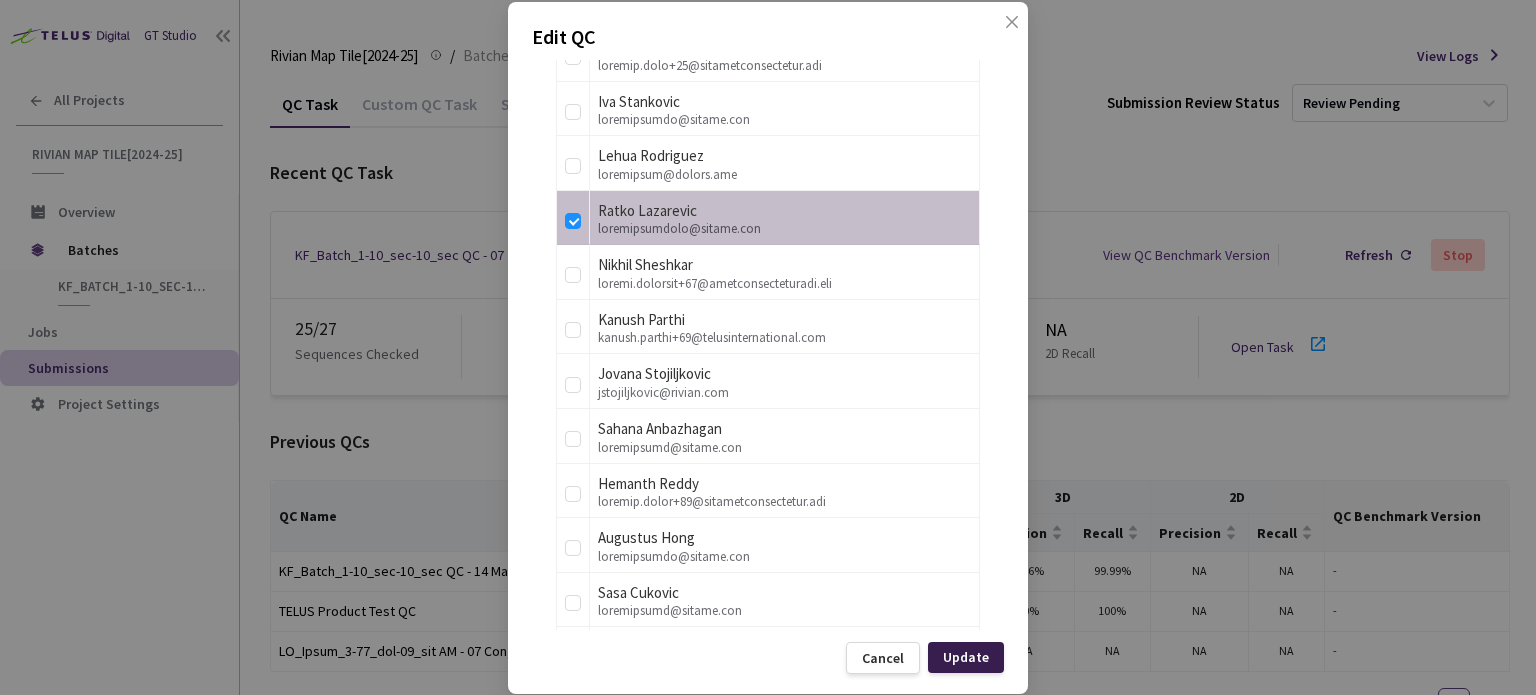 click on "Update" at bounding box center [966, 657] 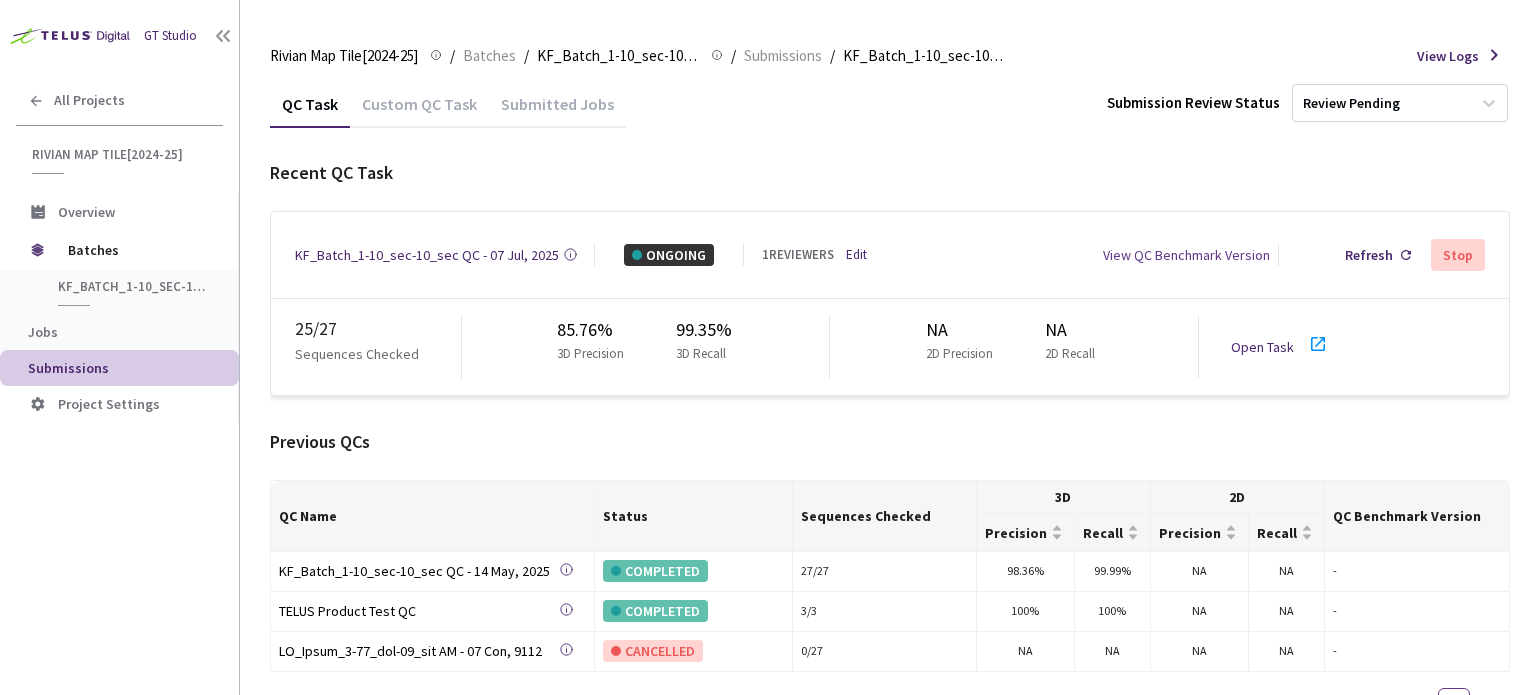 click on "Open Task" at bounding box center (1268, 347) 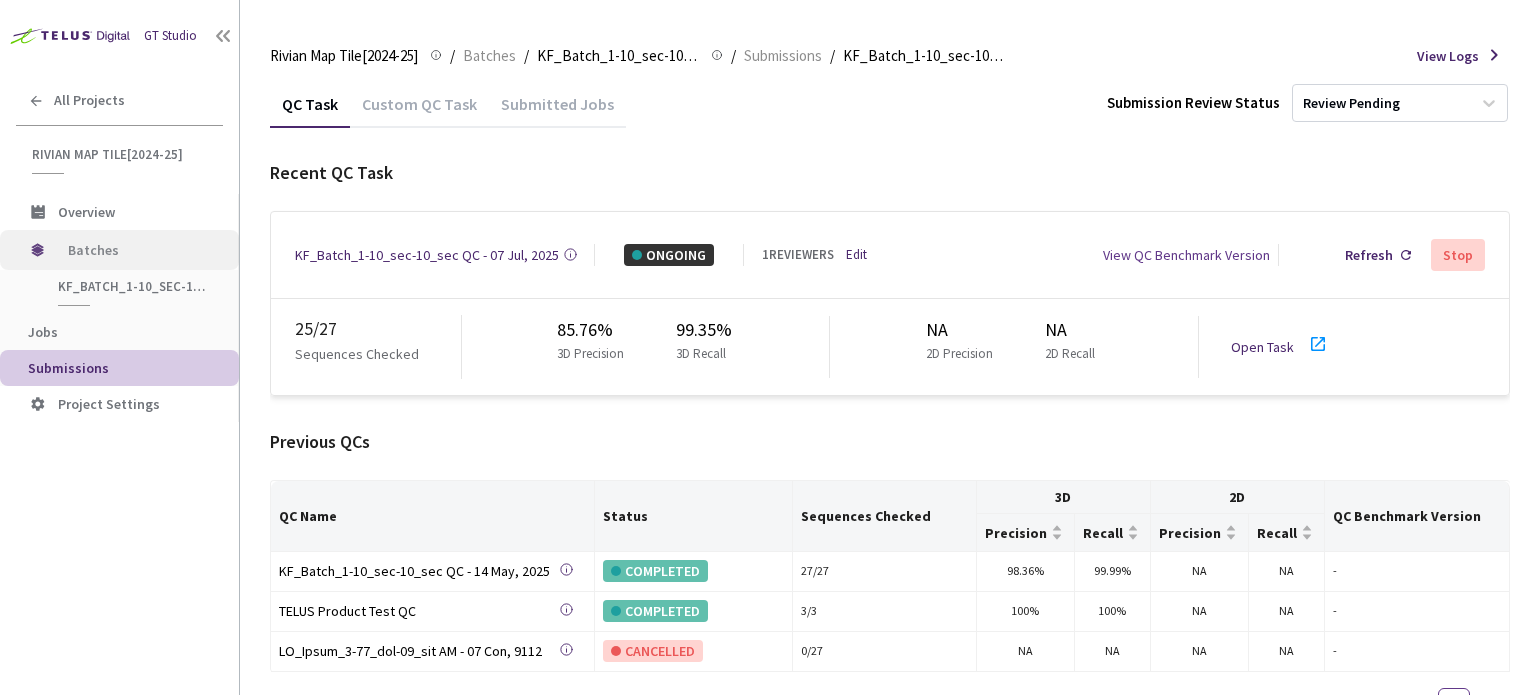 click on "Batches" at bounding box center (136, 250) 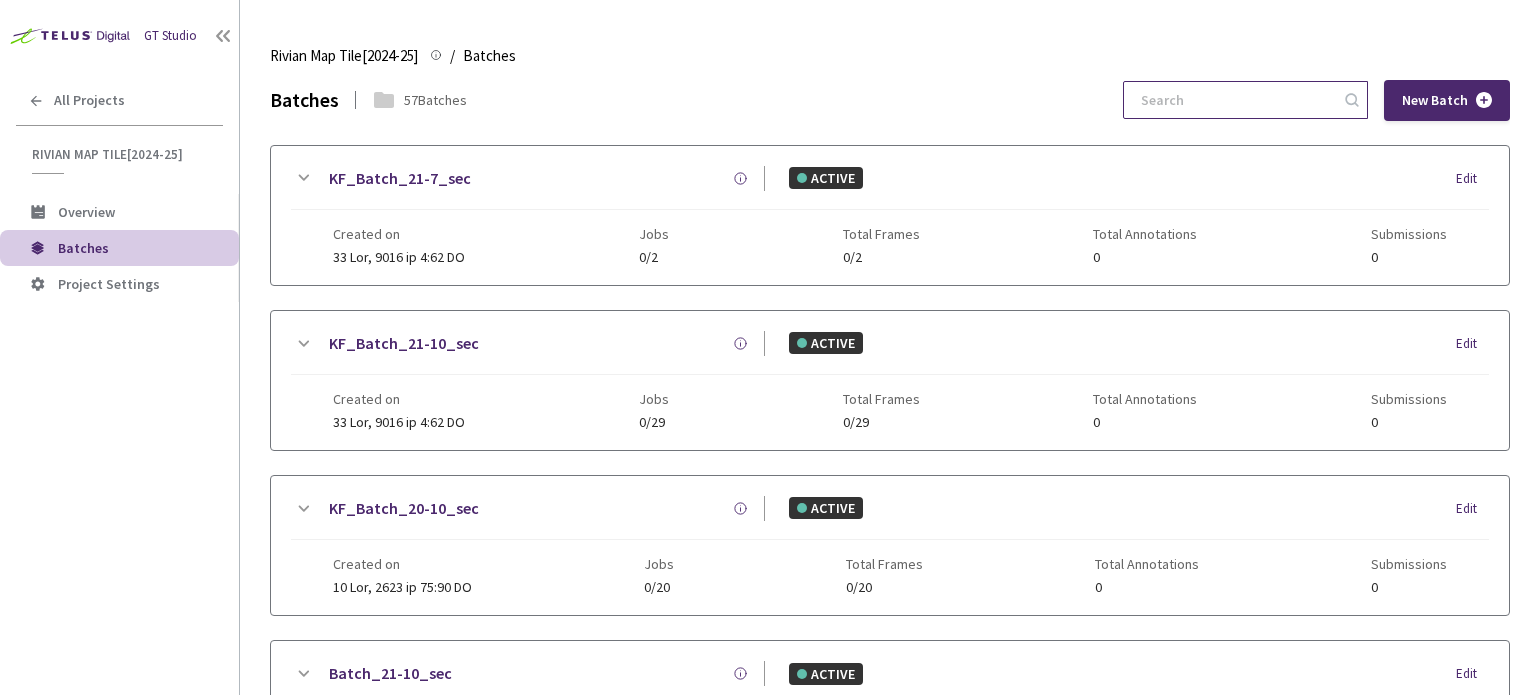 click at bounding box center [1235, 100] 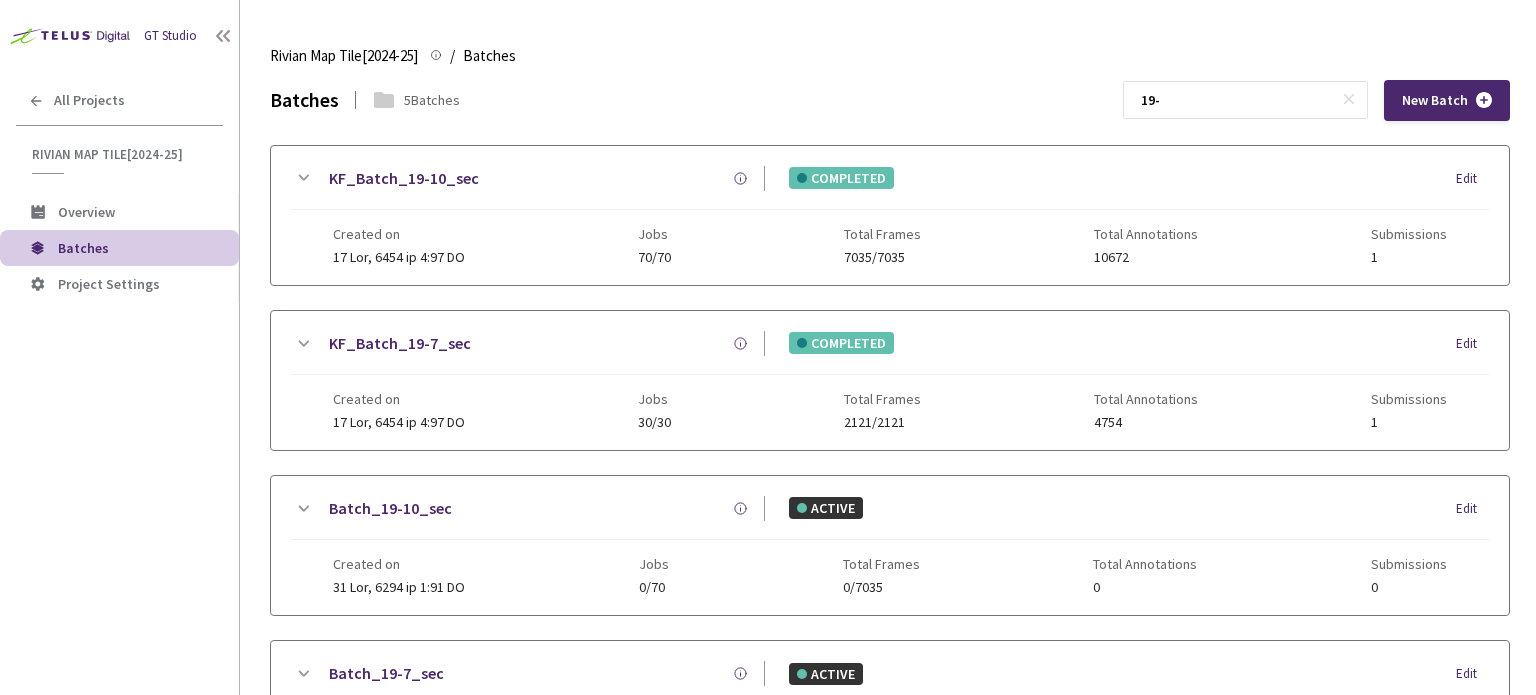 type on "19-" 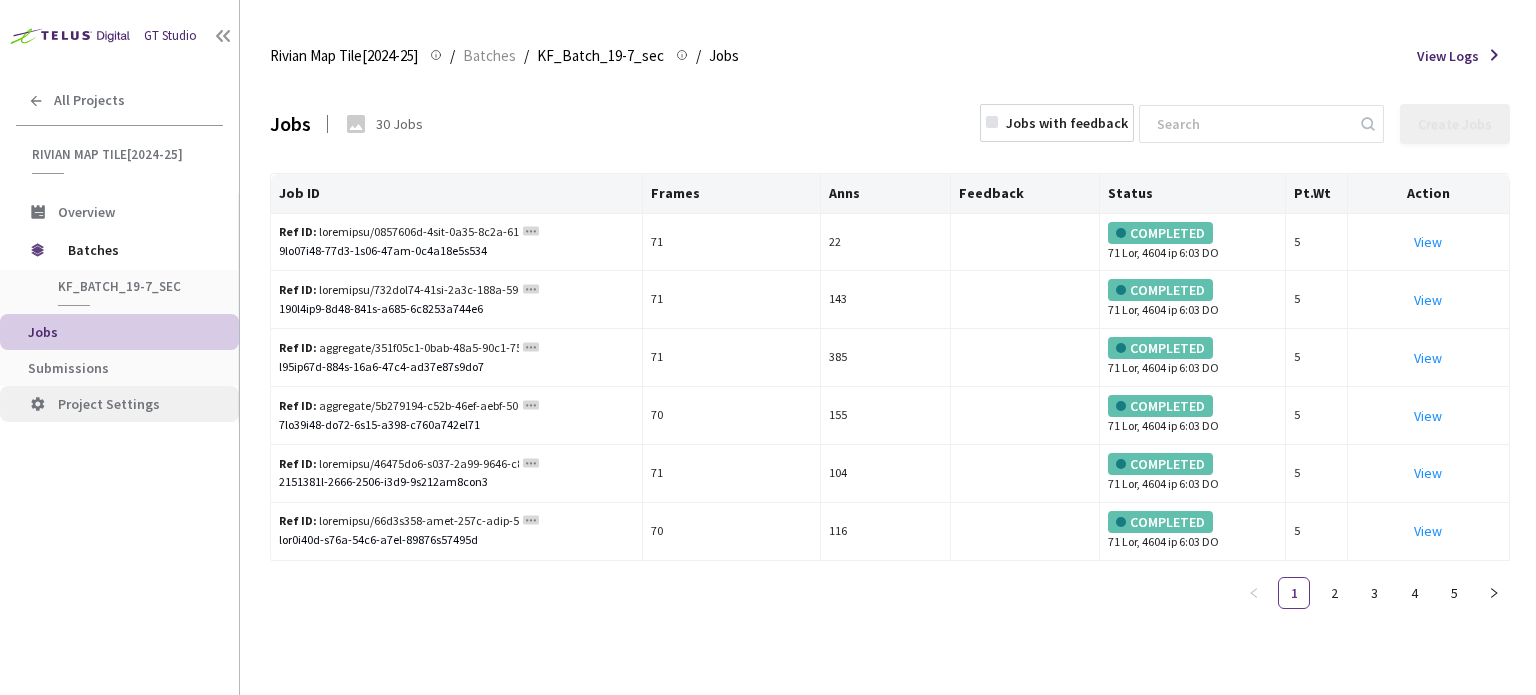 click on "Project Settings" at bounding box center [119, 404] 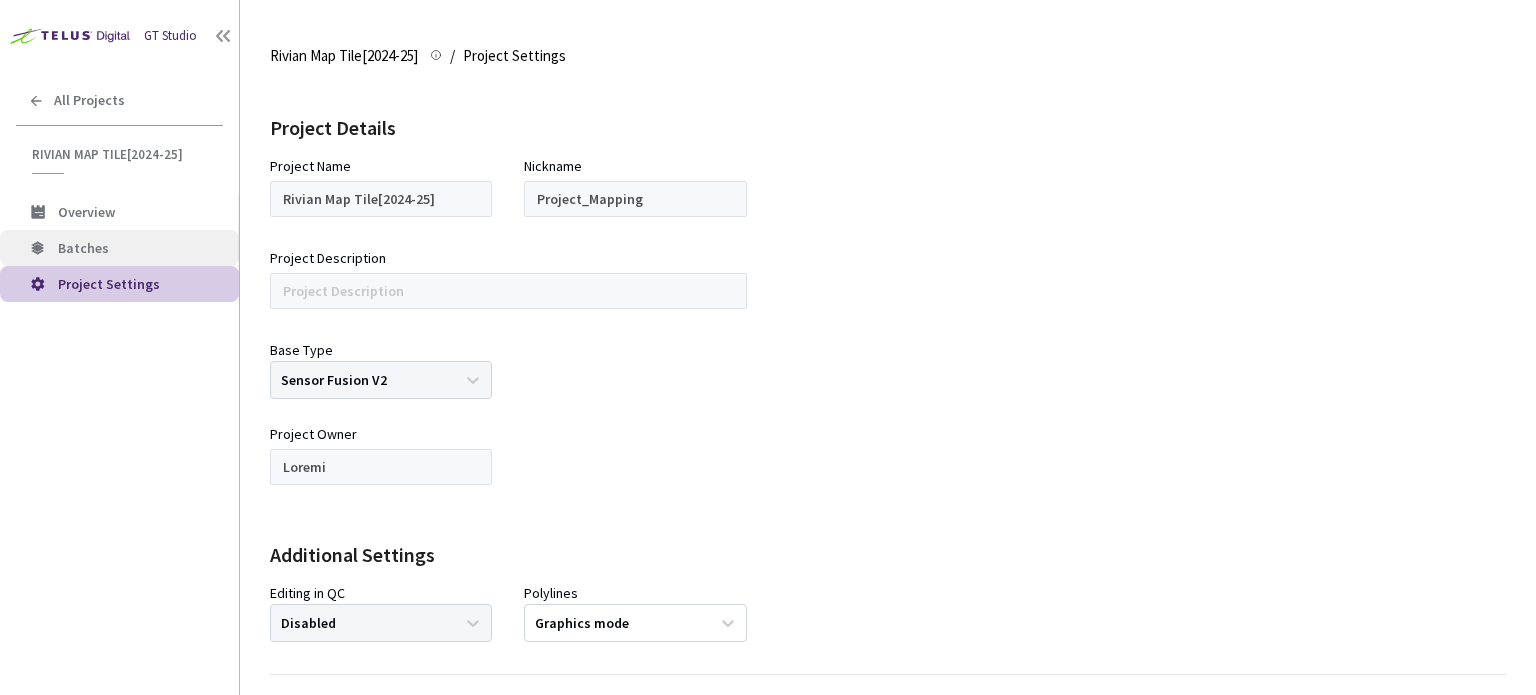 click on "Batches" at bounding box center [140, 248] 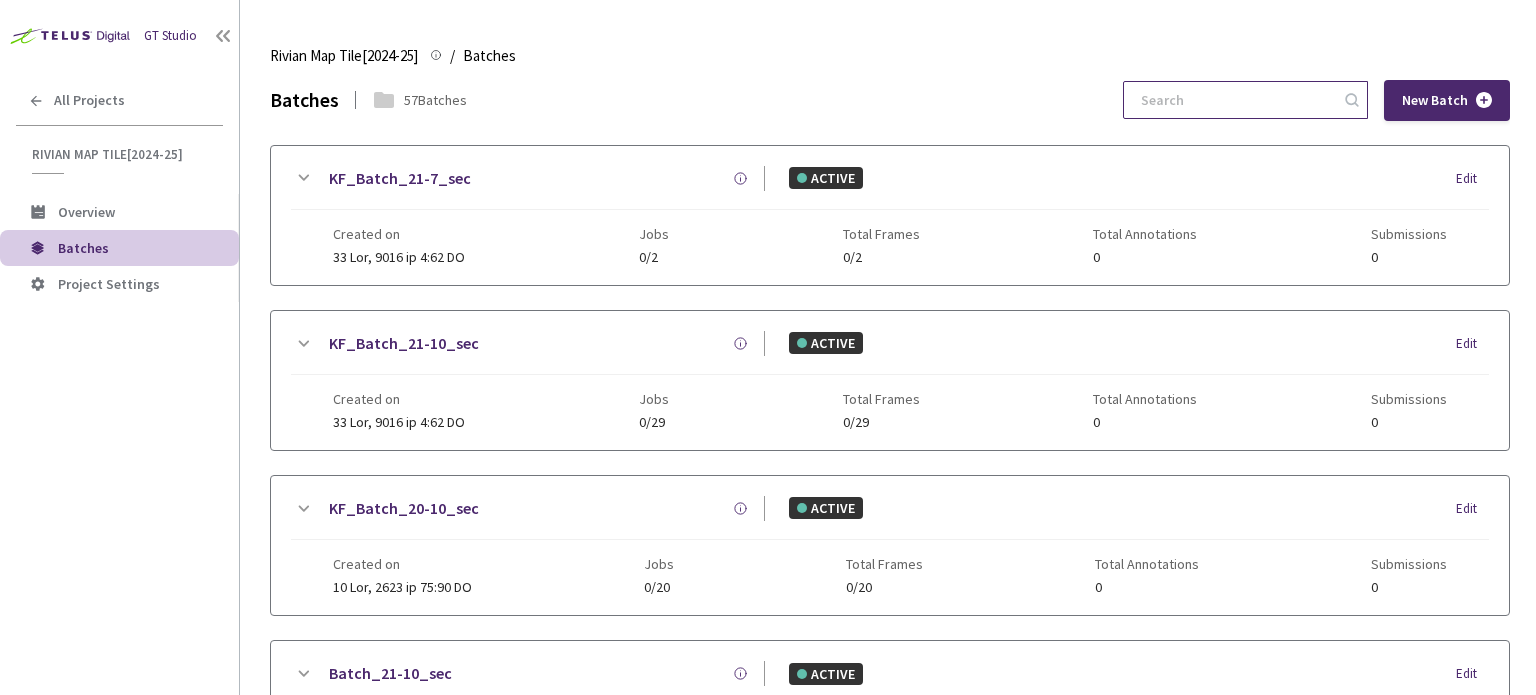 click at bounding box center (1235, 100) 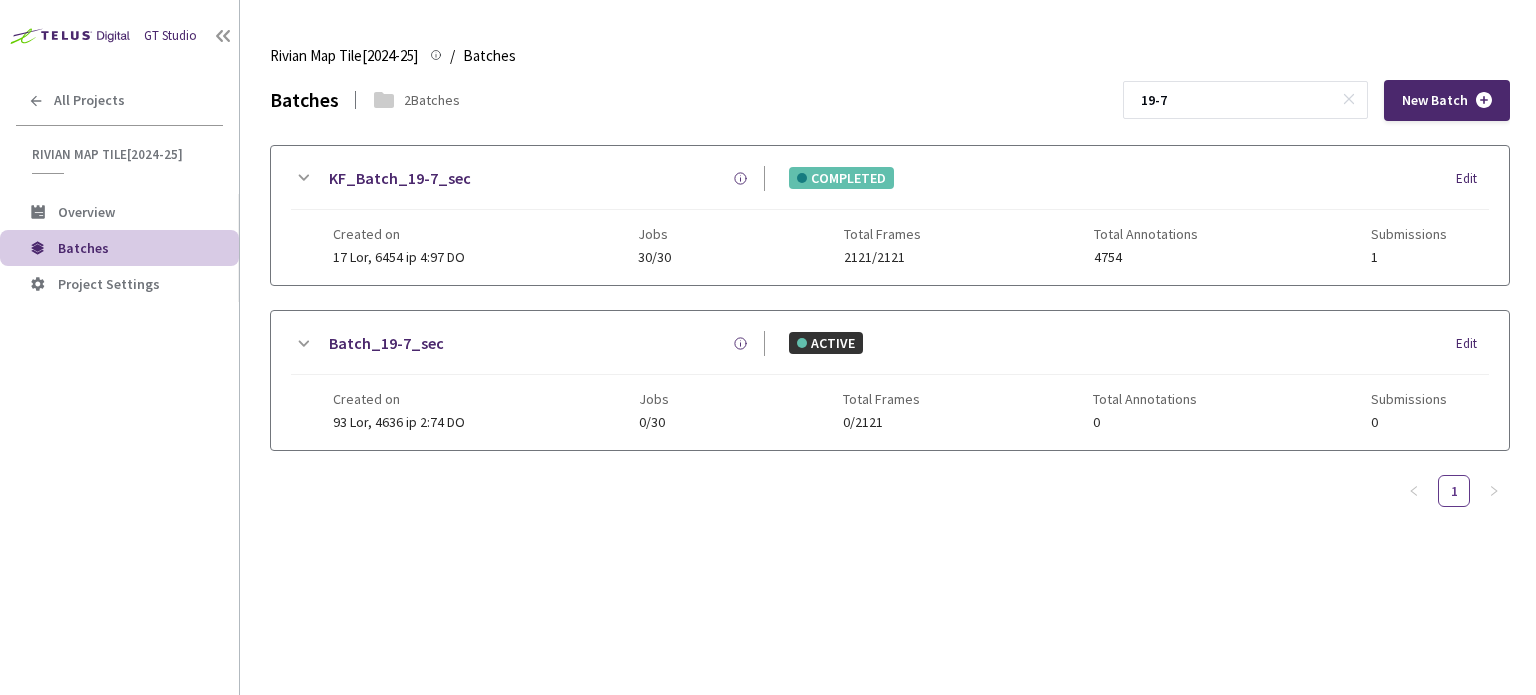 type on "19-7" 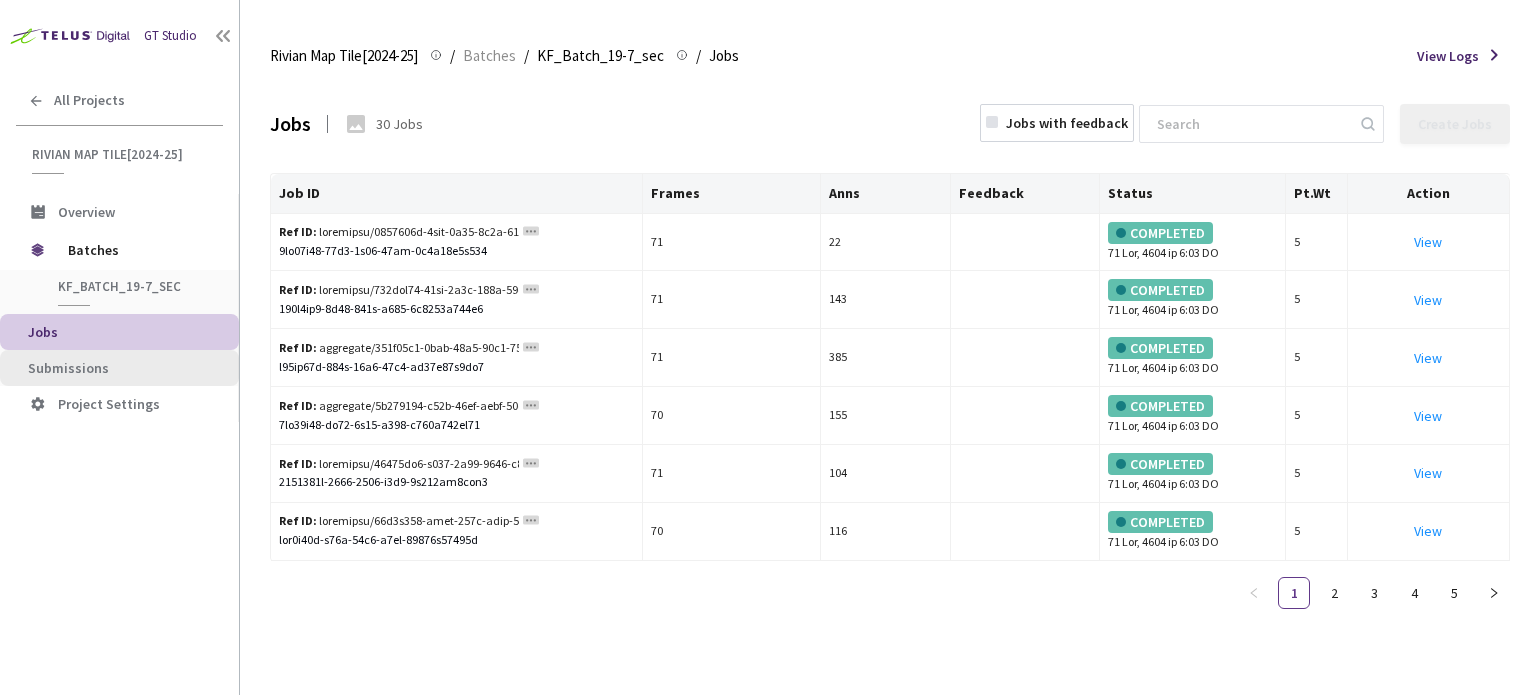 click on "Submissions" at bounding box center [119, 368] 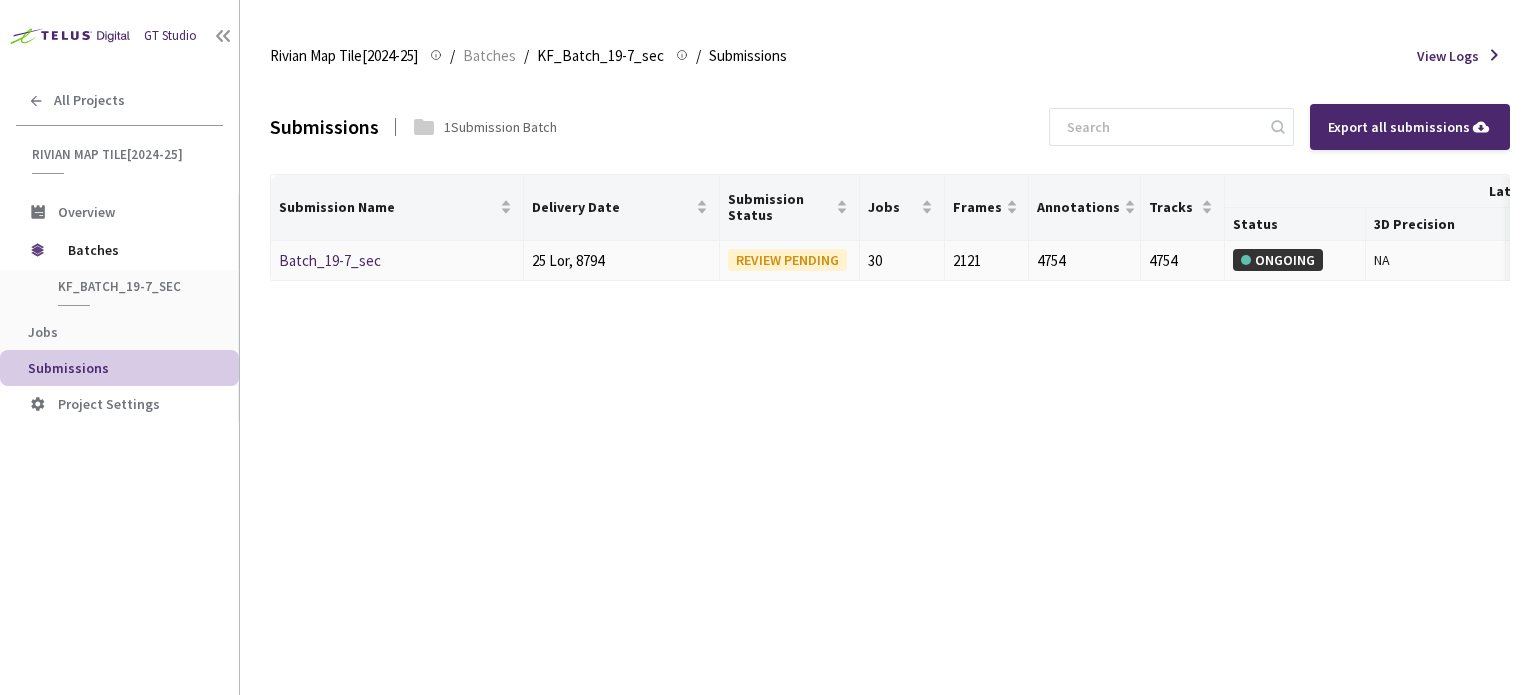 click on "Batch_19-7_sec" at bounding box center (330, 260) 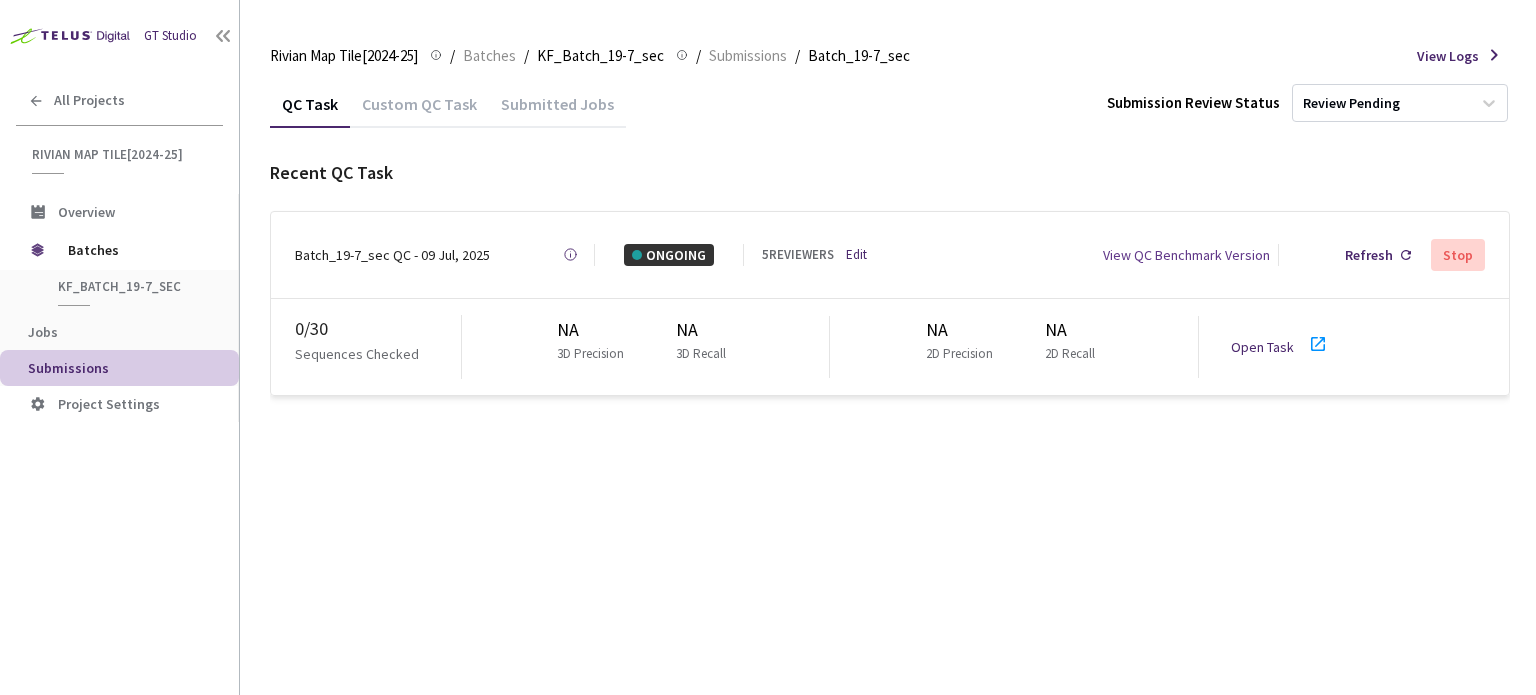 click at bounding box center (1318, 344) 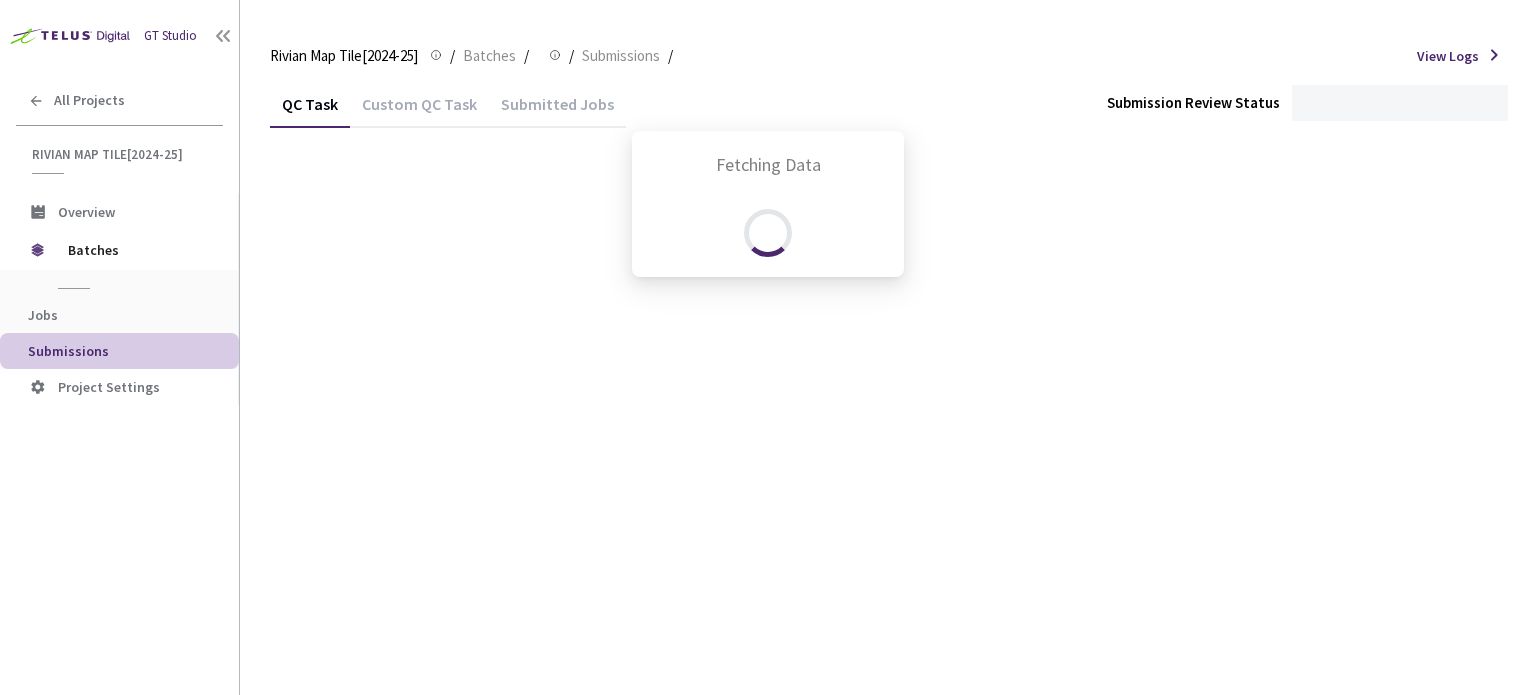 scroll, scrollTop: 0, scrollLeft: 0, axis: both 